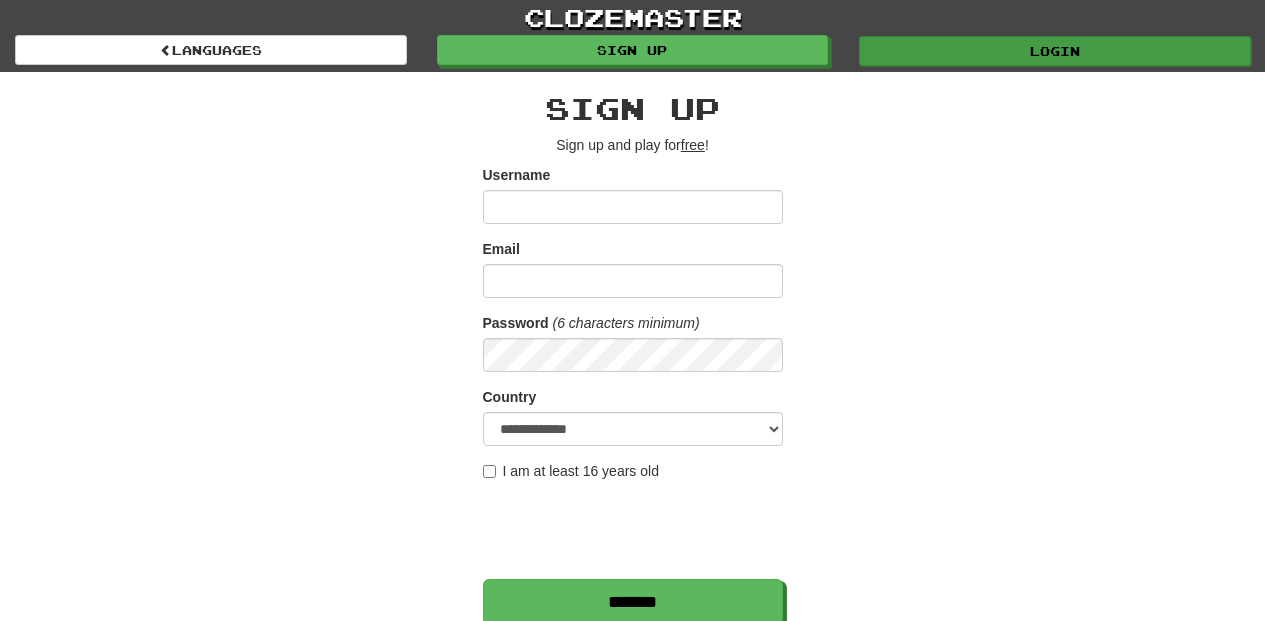 scroll, scrollTop: 0, scrollLeft: 0, axis: both 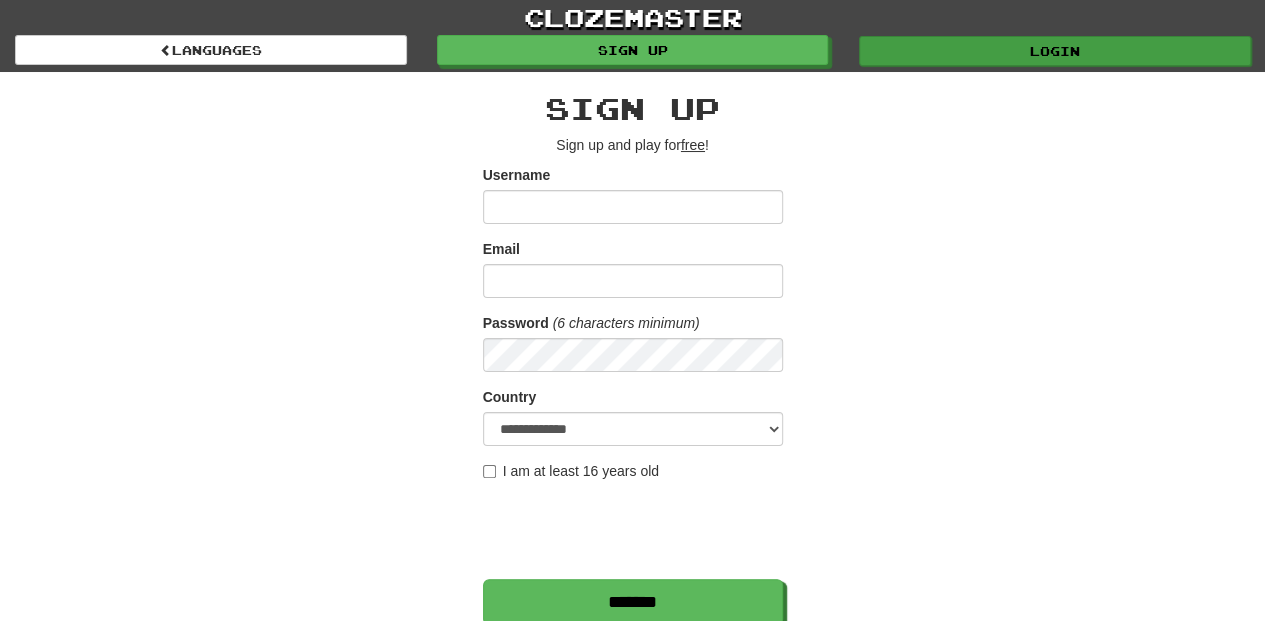 type on "**********" 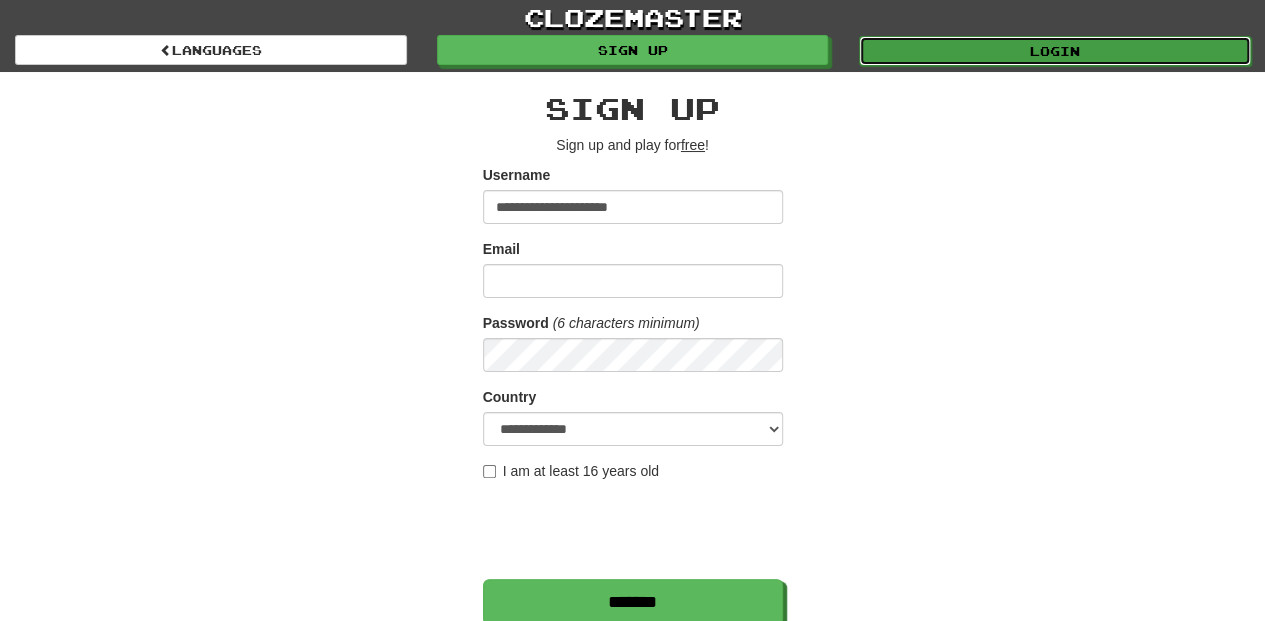 click on "Login" at bounding box center (1055, 51) 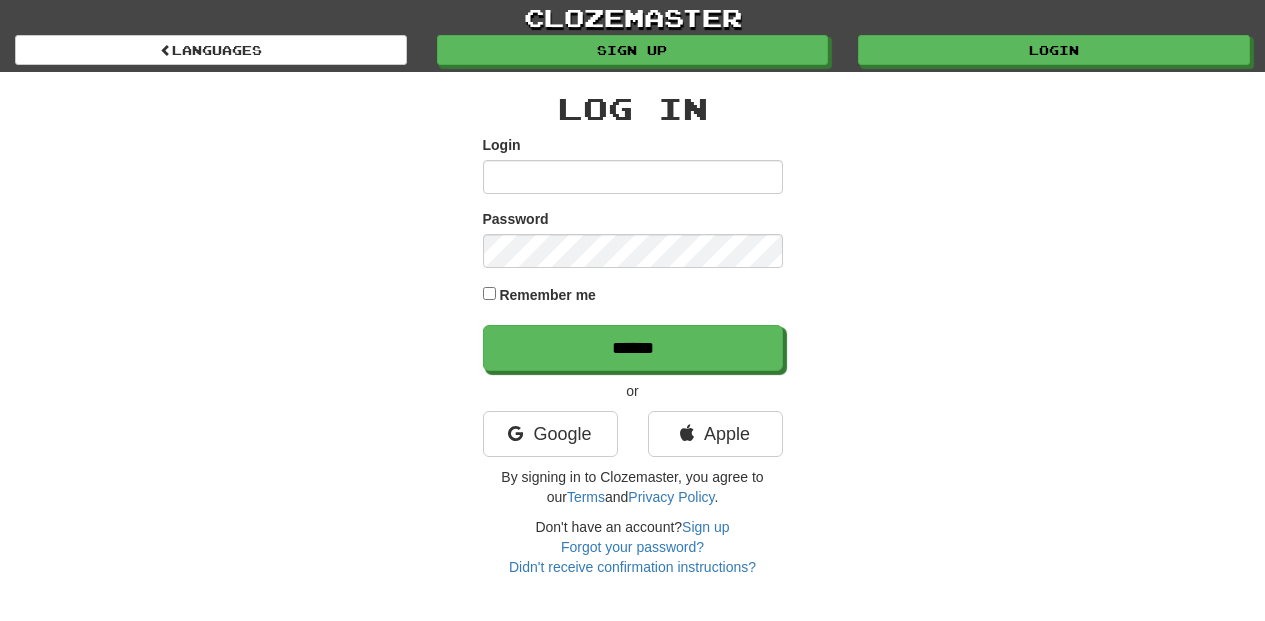 scroll, scrollTop: 0, scrollLeft: 0, axis: both 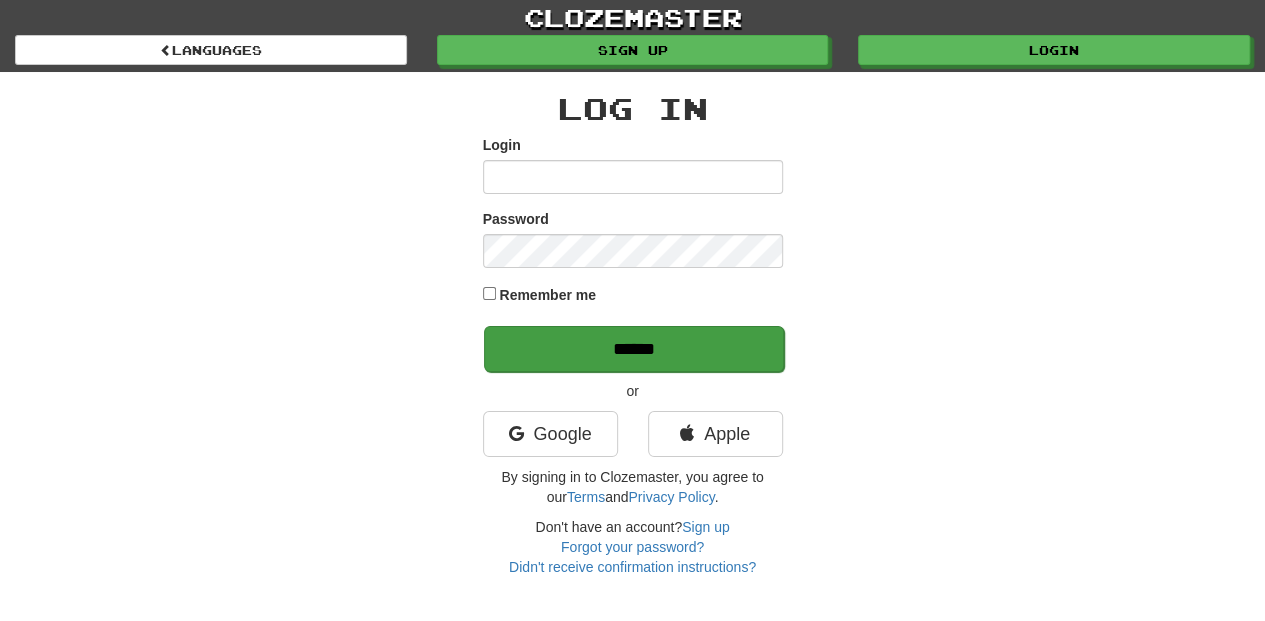 type on "**********" 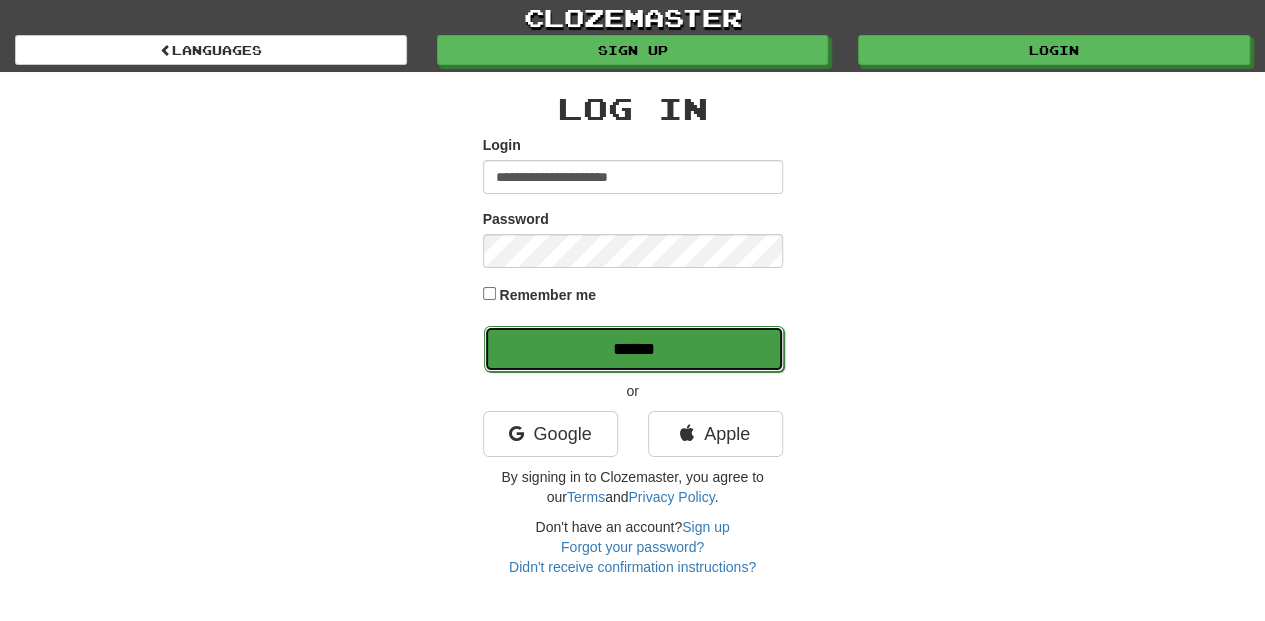 click on "******" at bounding box center [634, 349] 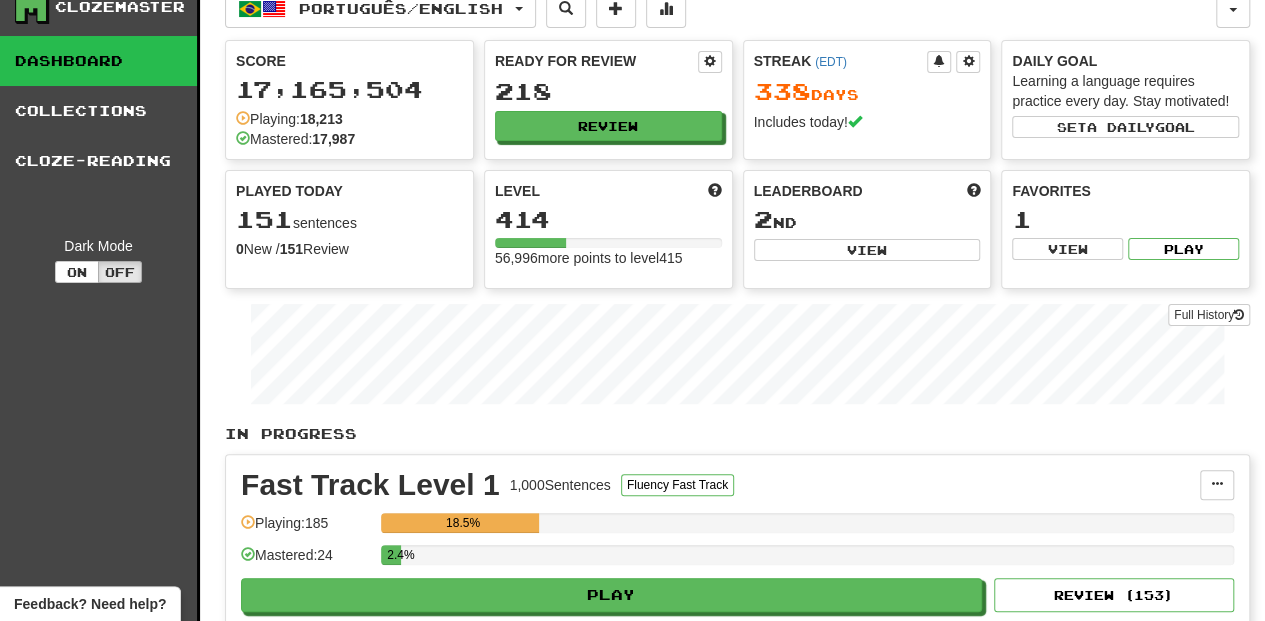 scroll, scrollTop: 0, scrollLeft: 0, axis: both 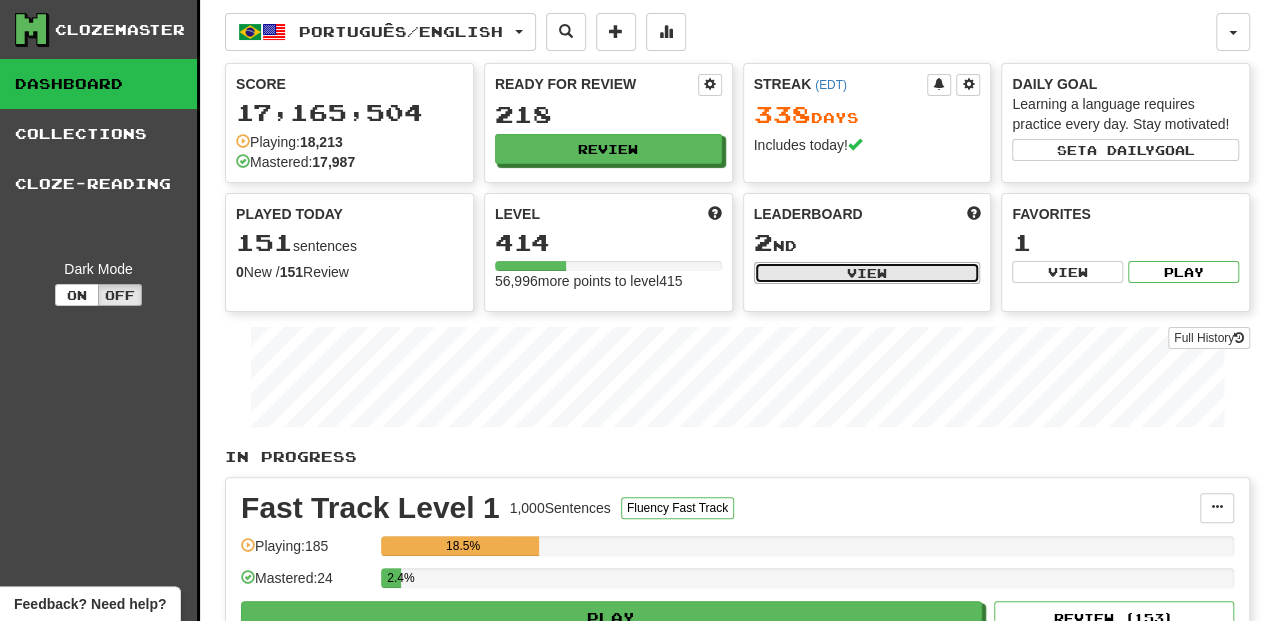 click on "View" at bounding box center [867, 273] 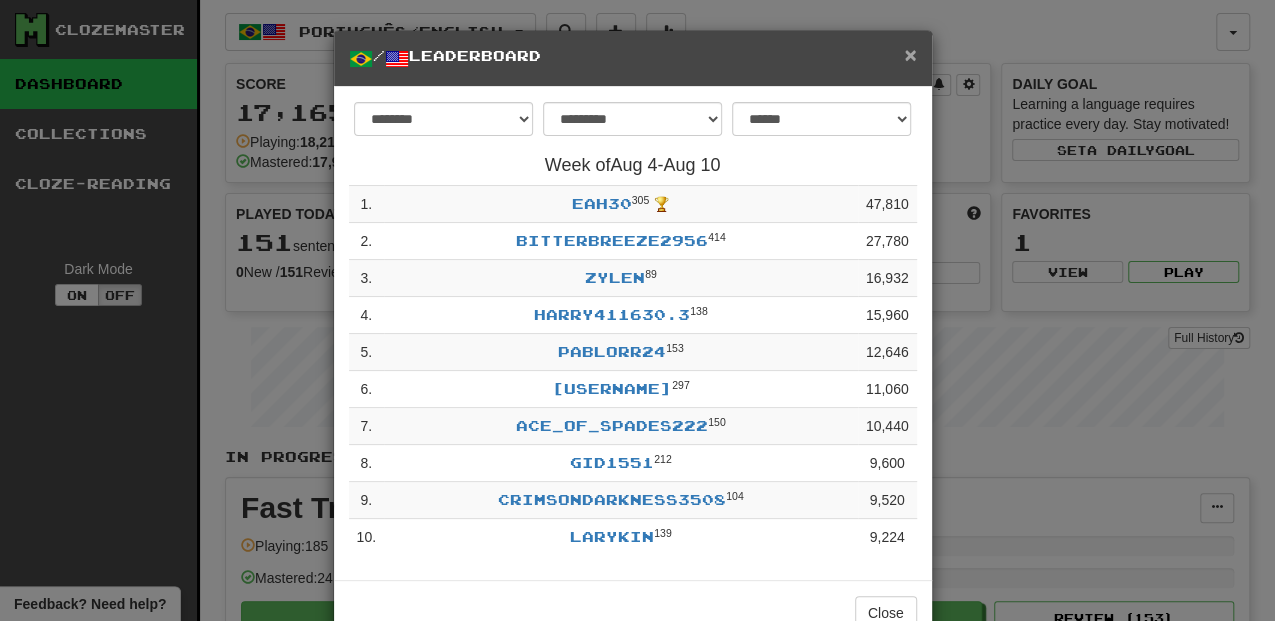 click on "×" at bounding box center (910, 54) 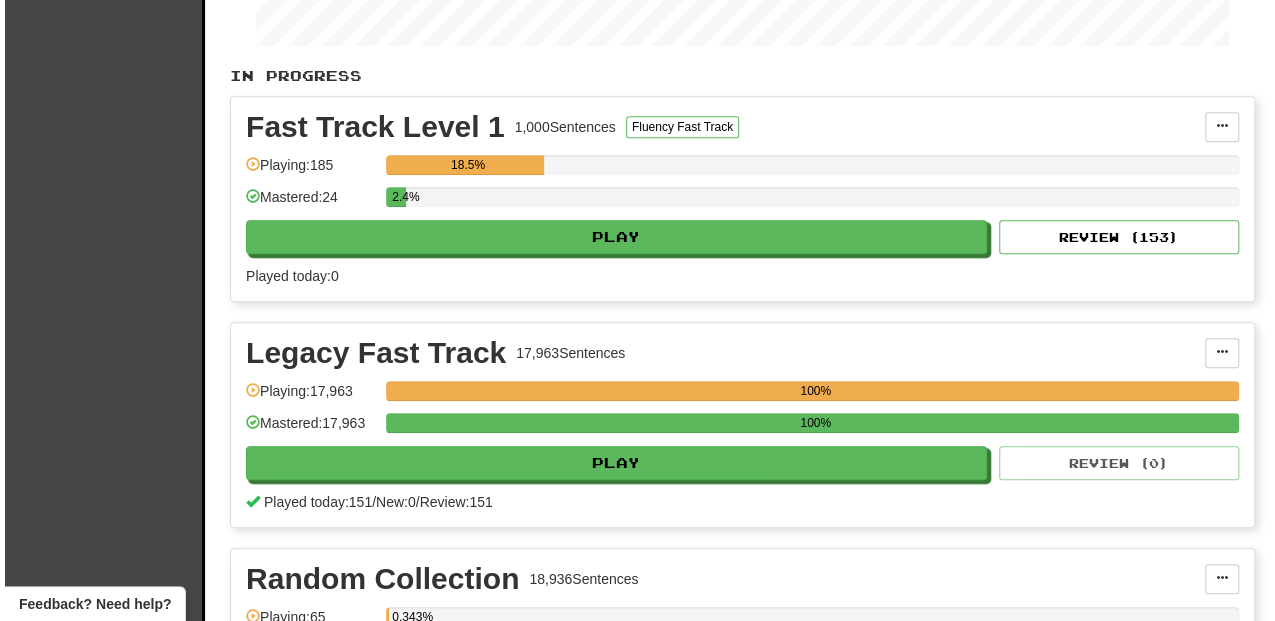 scroll, scrollTop: 466, scrollLeft: 0, axis: vertical 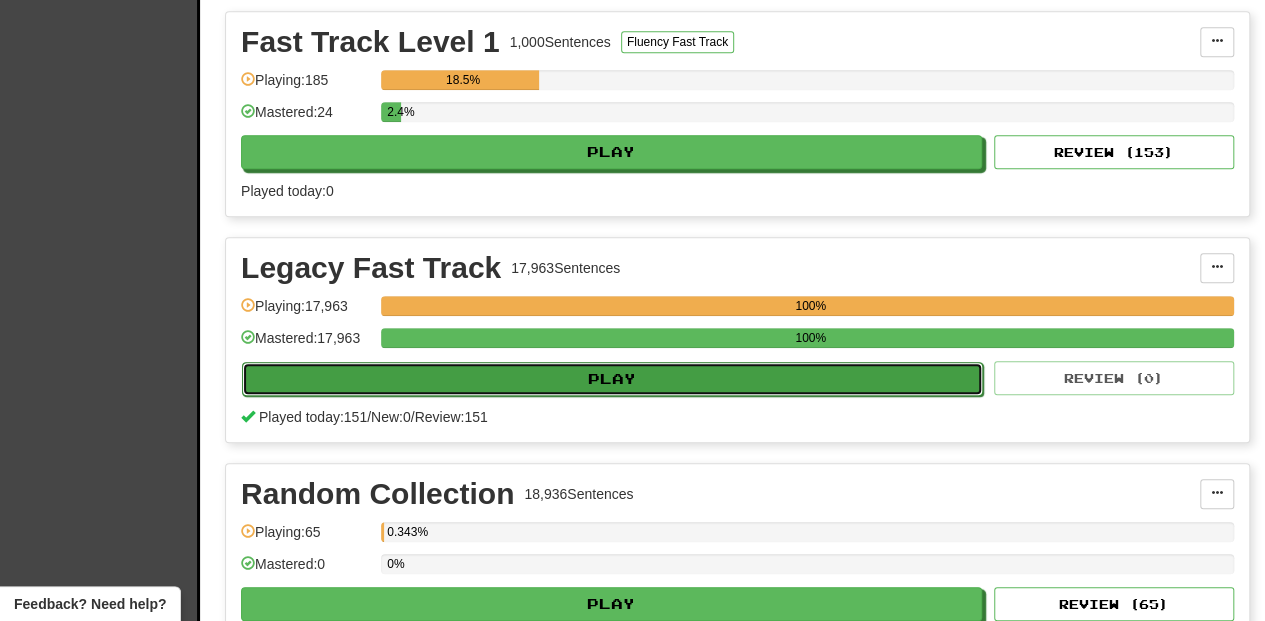 click on "Play" at bounding box center [612, 379] 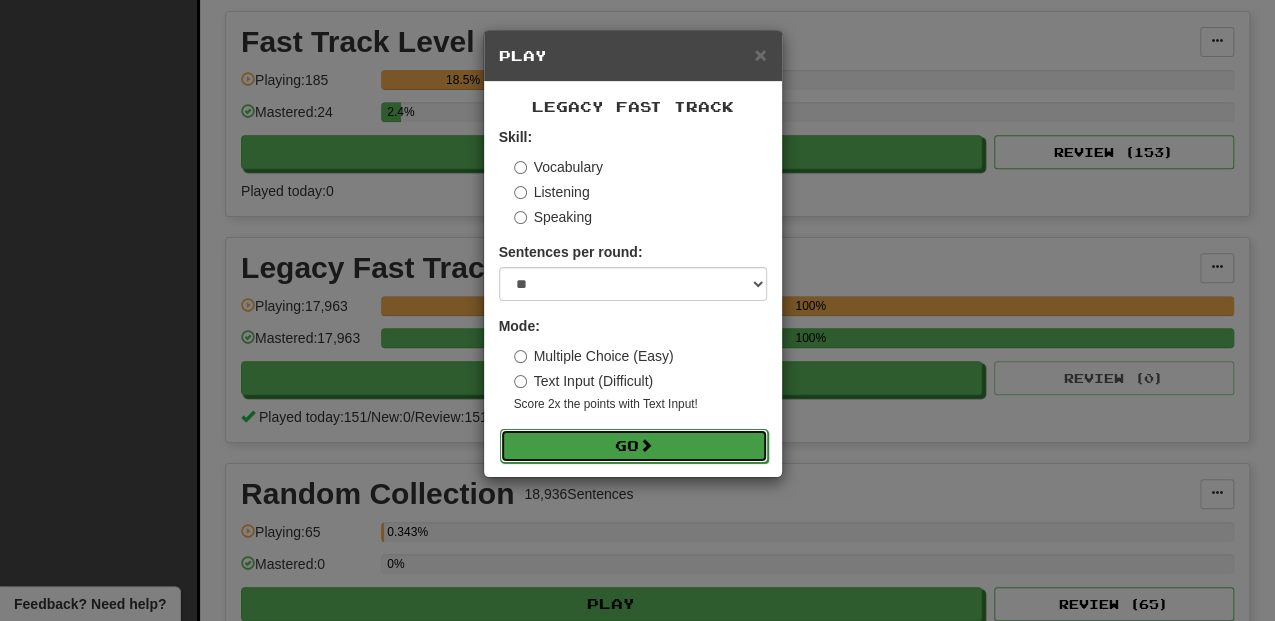 click on "Go" at bounding box center [634, 446] 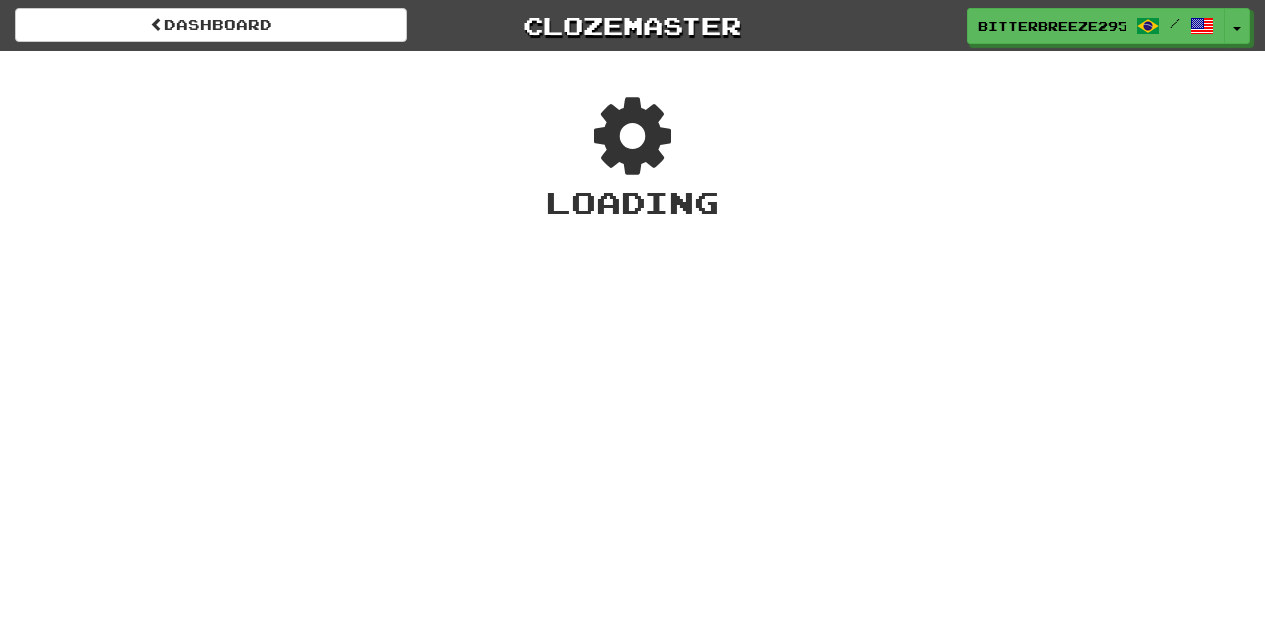 scroll, scrollTop: 0, scrollLeft: 0, axis: both 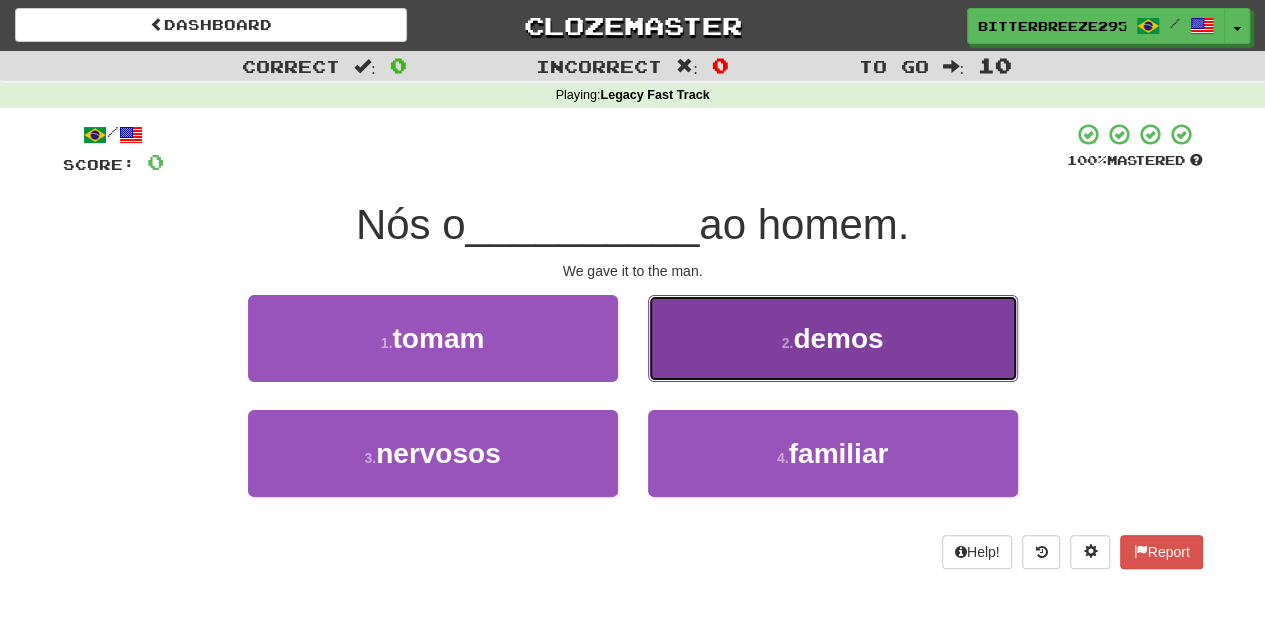 click on "2 . demos" at bounding box center [833, 338] 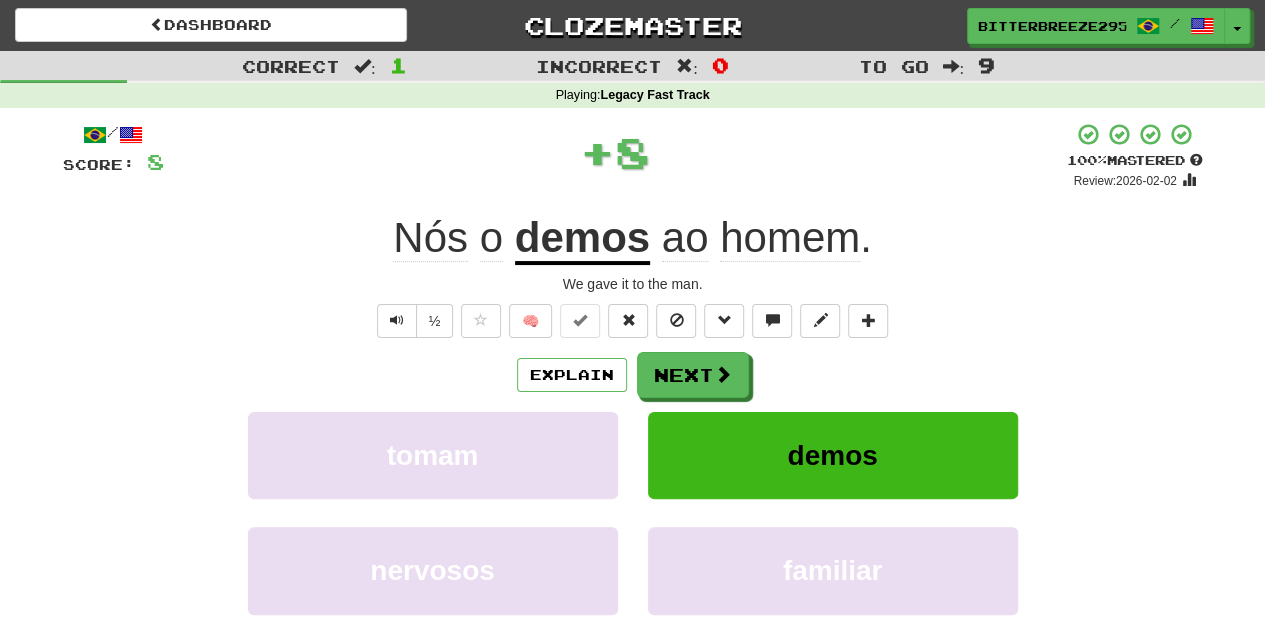 click at bounding box center (723, 374) 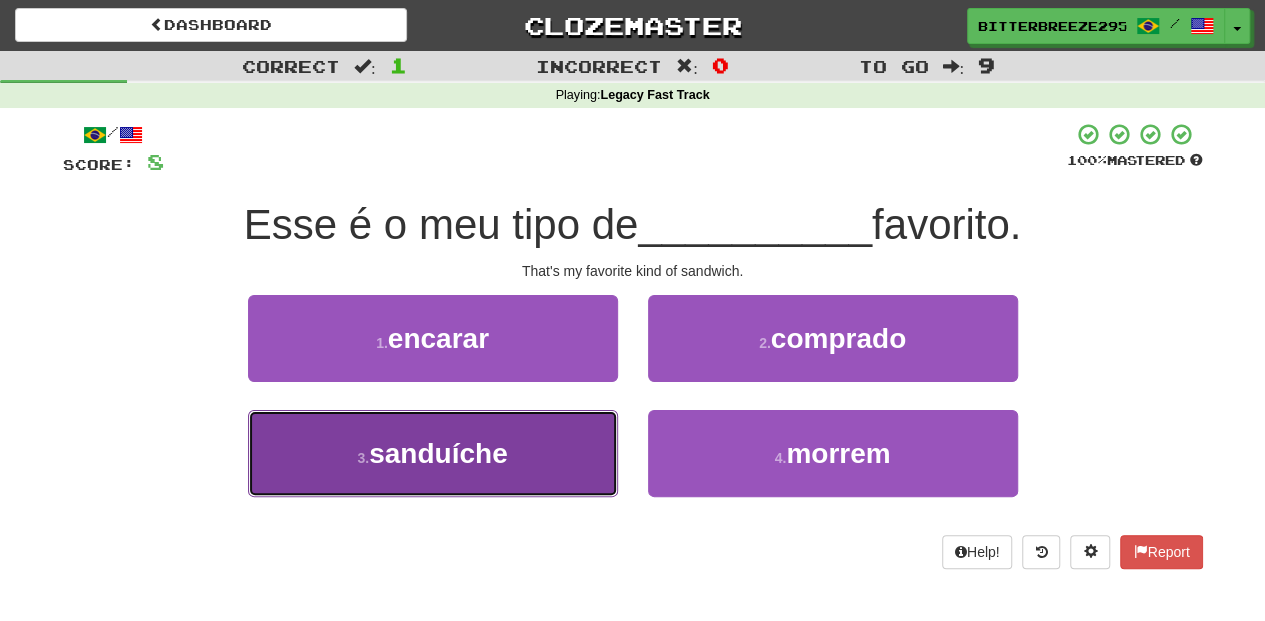 click on "3 . sanduíche" at bounding box center [433, 453] 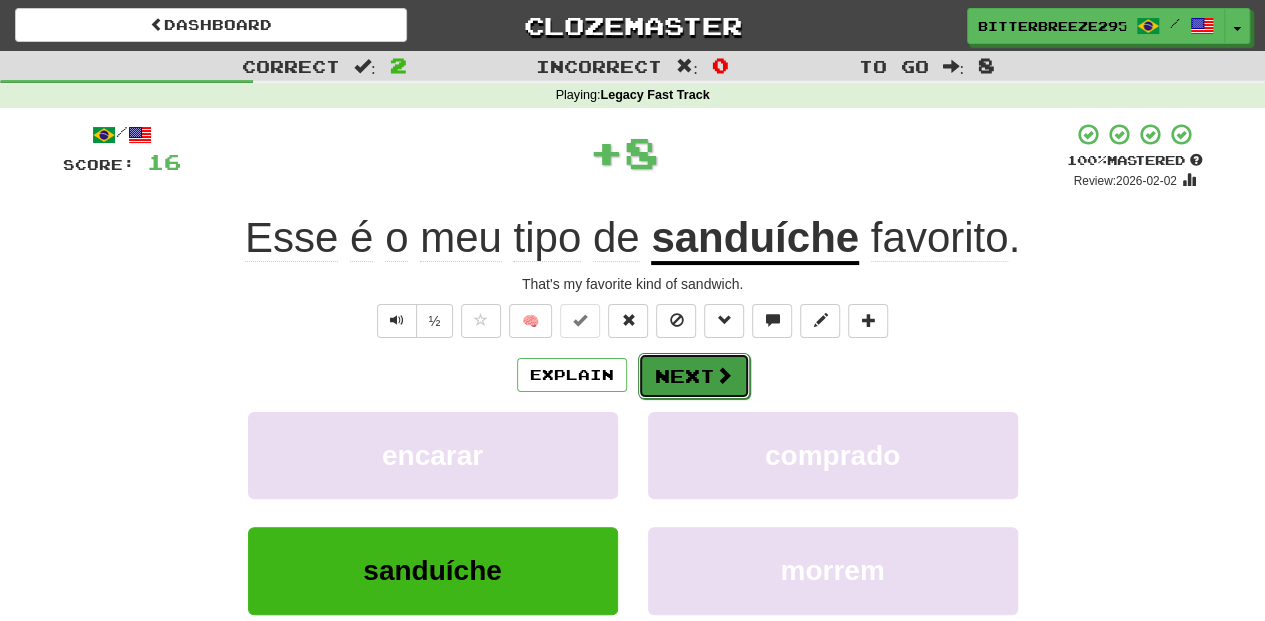 click on "Next" at bounding box center [694, 376] 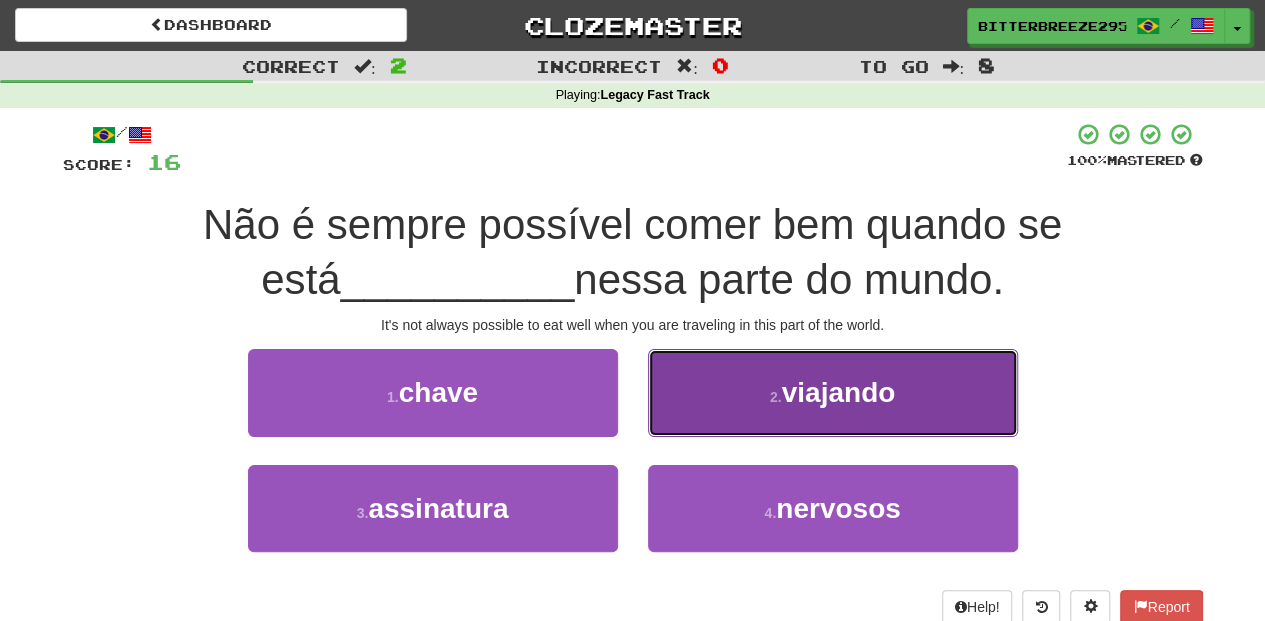 click on "2 .  viajando" at bounding box center (833, 392) 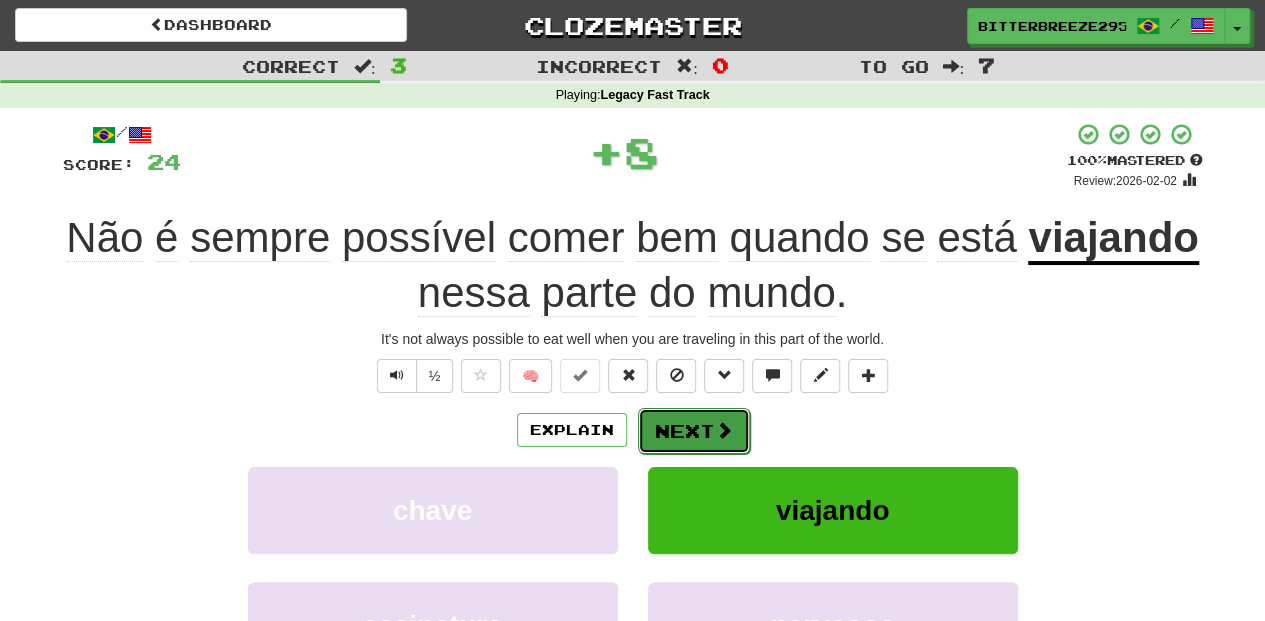 click at bounding box center (724, 430) 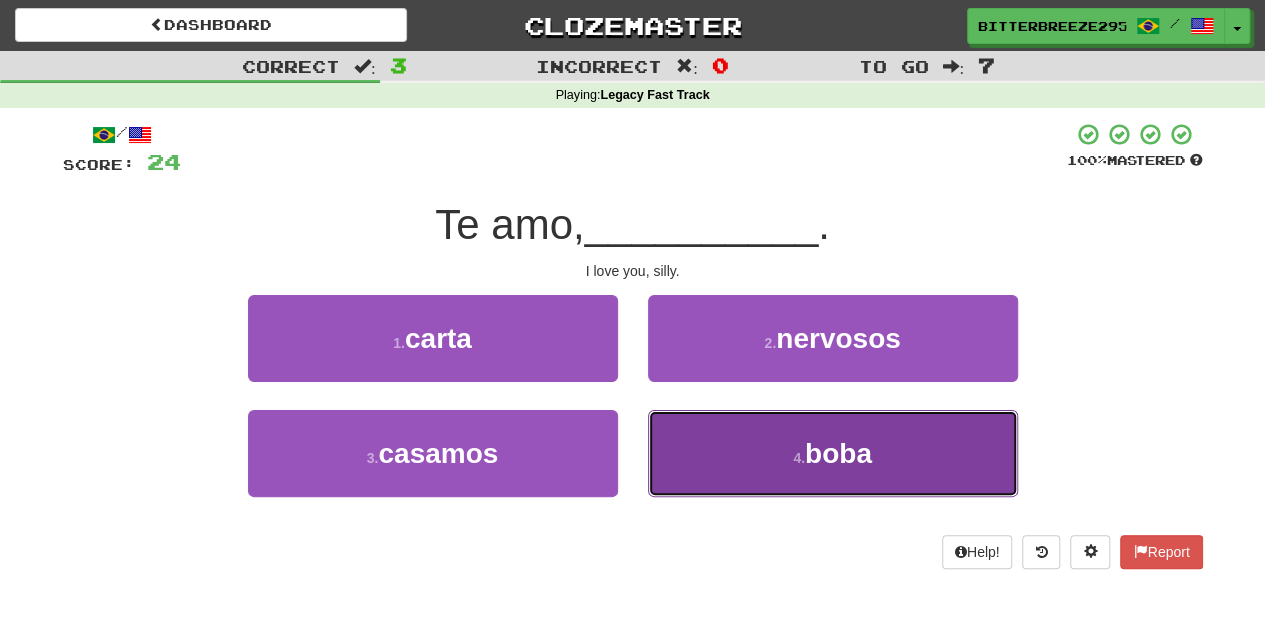 click on "4 . boba" at bounding box center [833, 453] 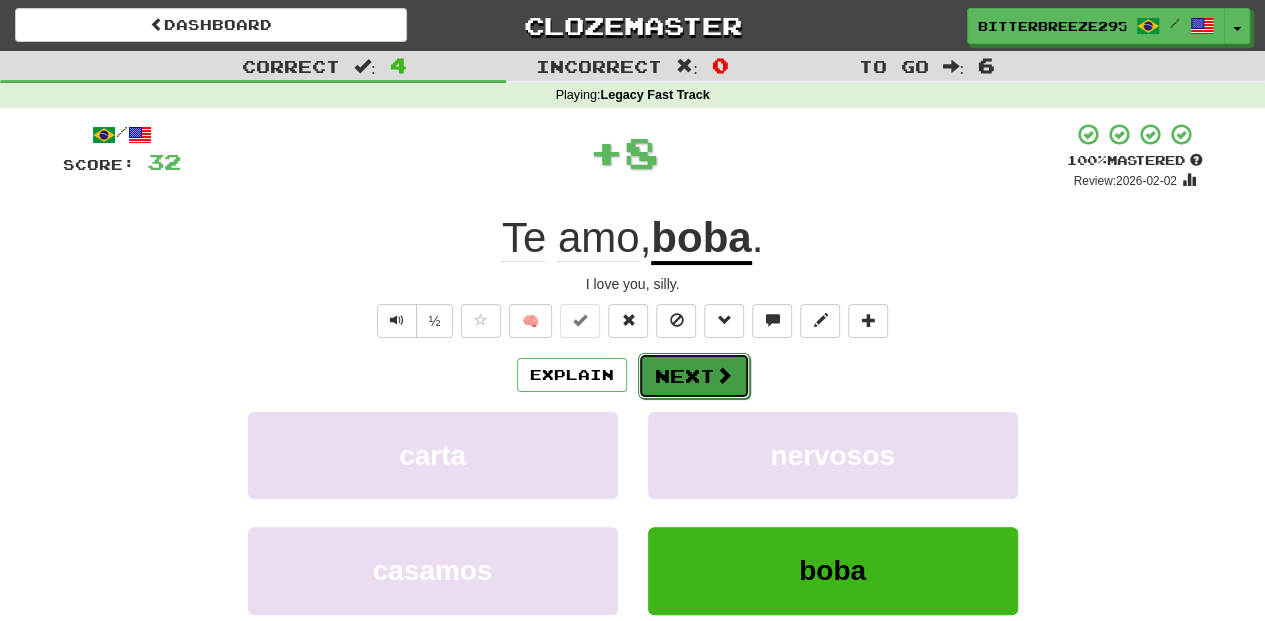 click on "Next" at bounding box center [694, 376] 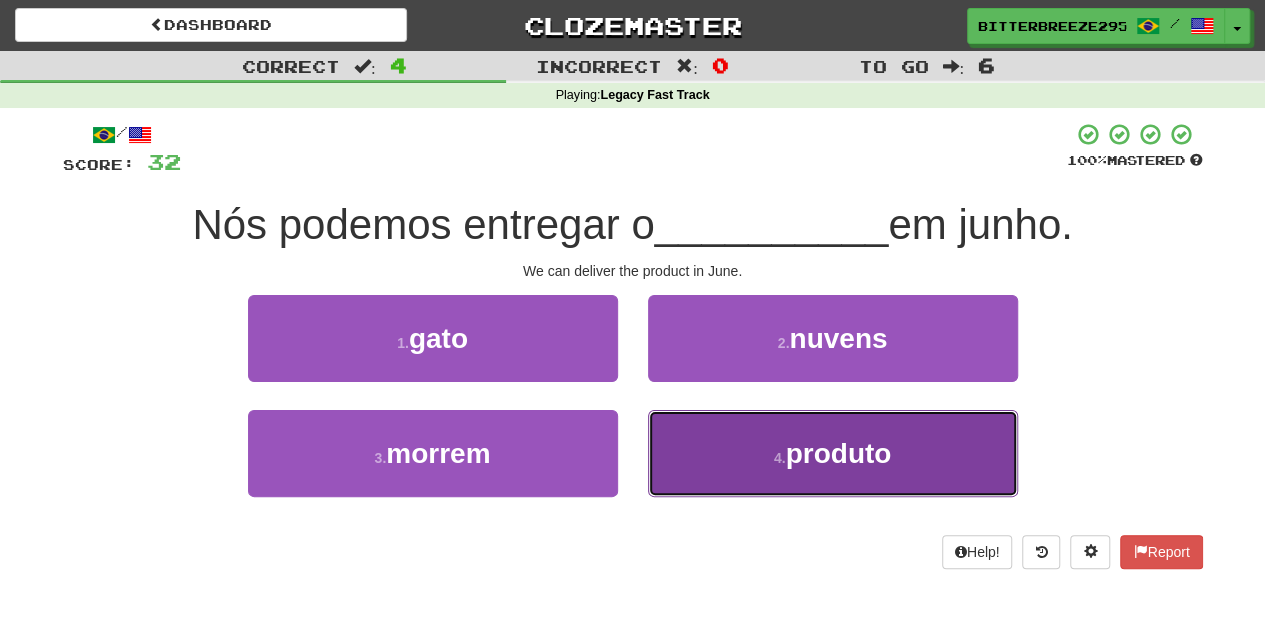 click on "4 . produto" at bounding box center [833, 453] 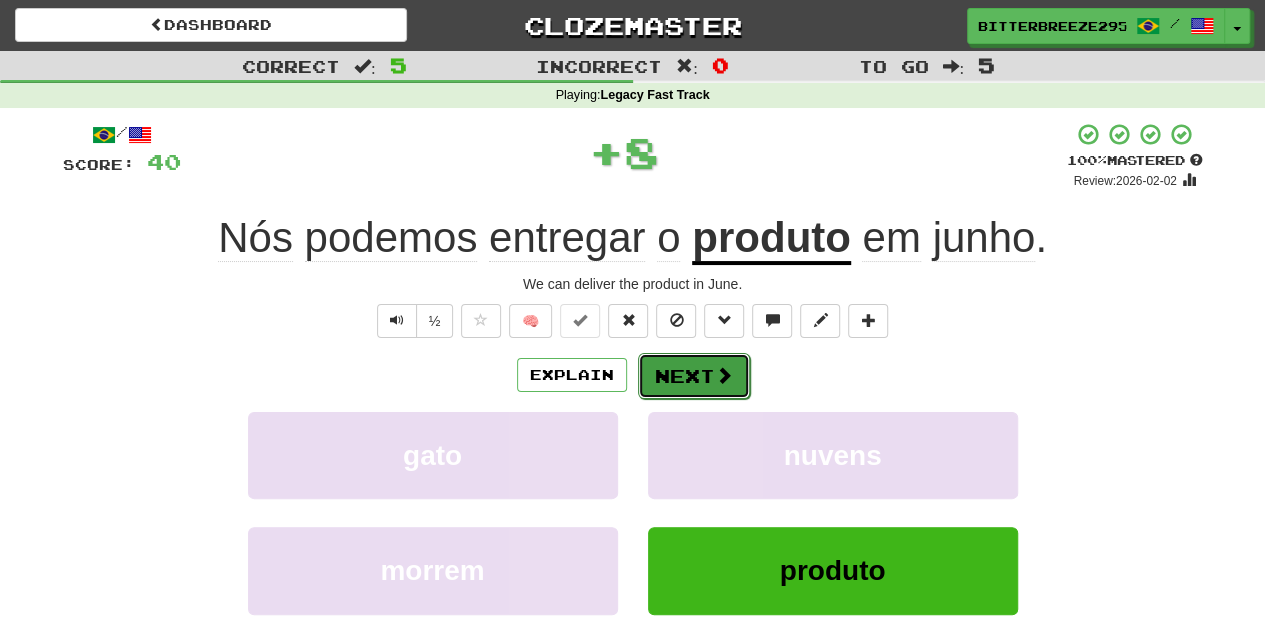 click on "Next" at bounding box center [694, 376] 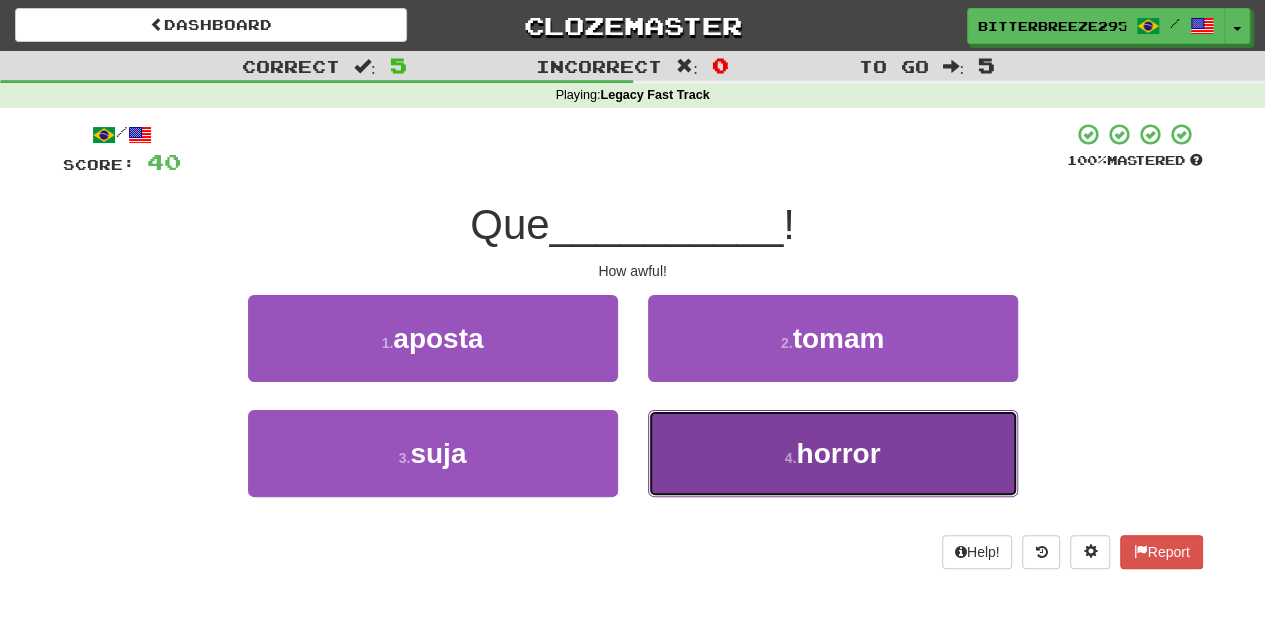 click on "4 .  horror" at bounding box center [833, 453] 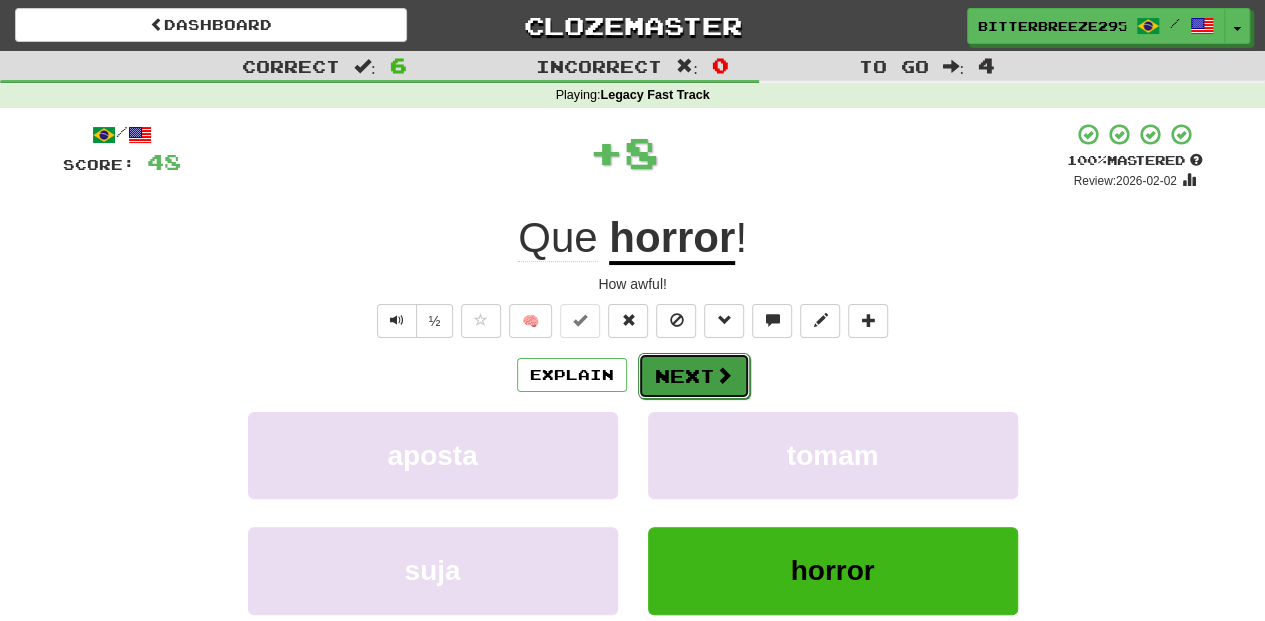 click on "Next" at bounding box center (694, 376) 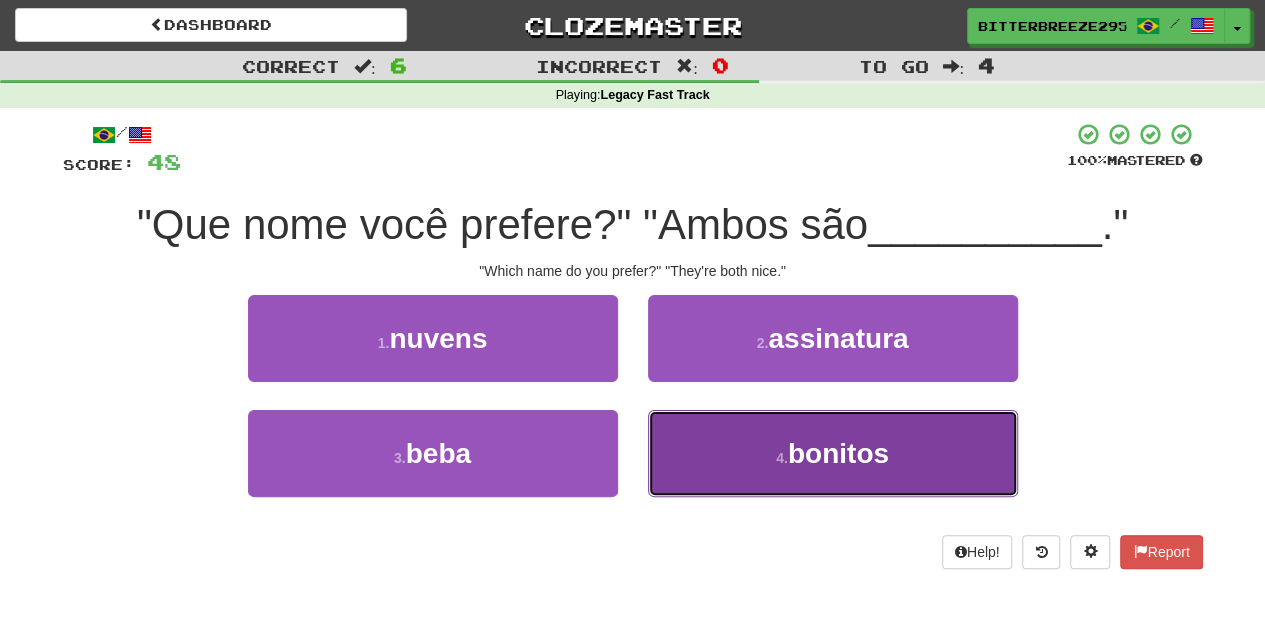click on "4 .  bonitos" at bounding box center (833, 453) 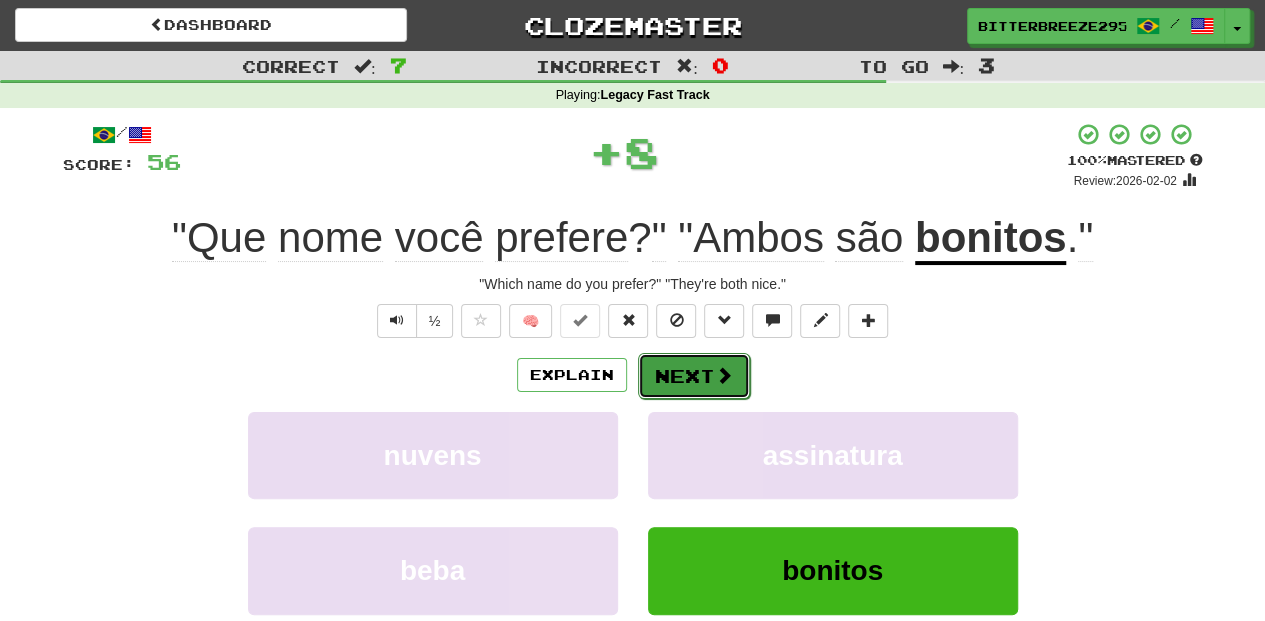 click on "Next" at bounding box center (694, 376) 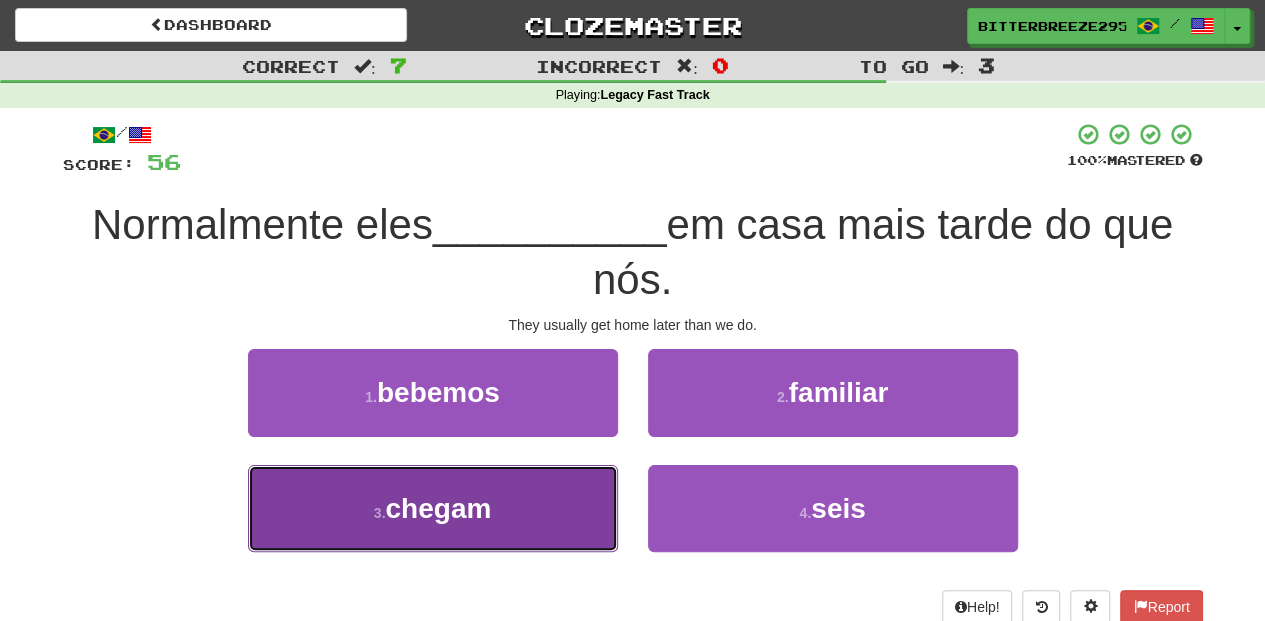 click on "3 . chegam" at bounding box center (433, 508) 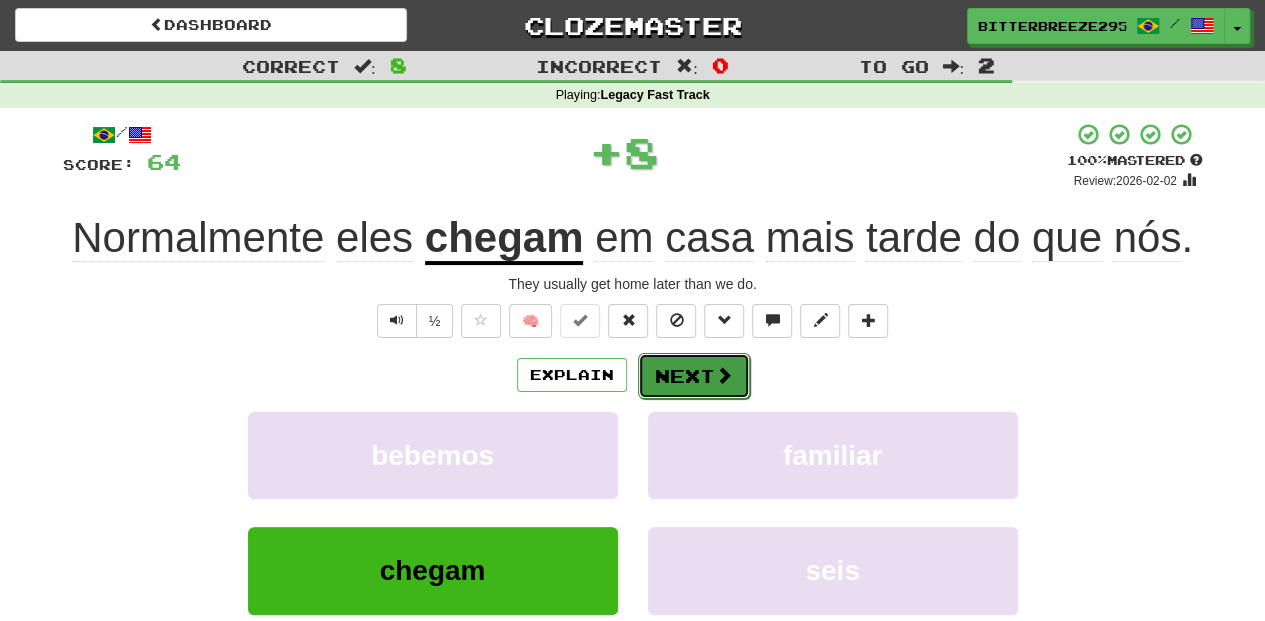 click on "Next" at bounding box center (694, 376) 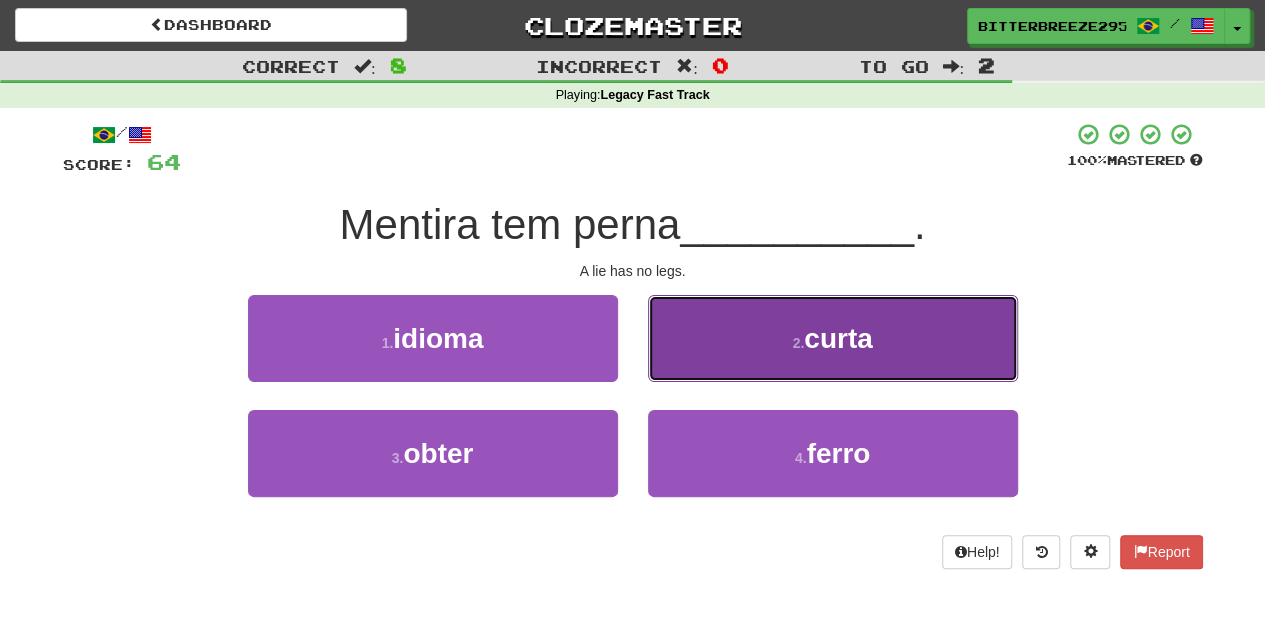 click on "2 .  curta" at bounding box center (833, 338) 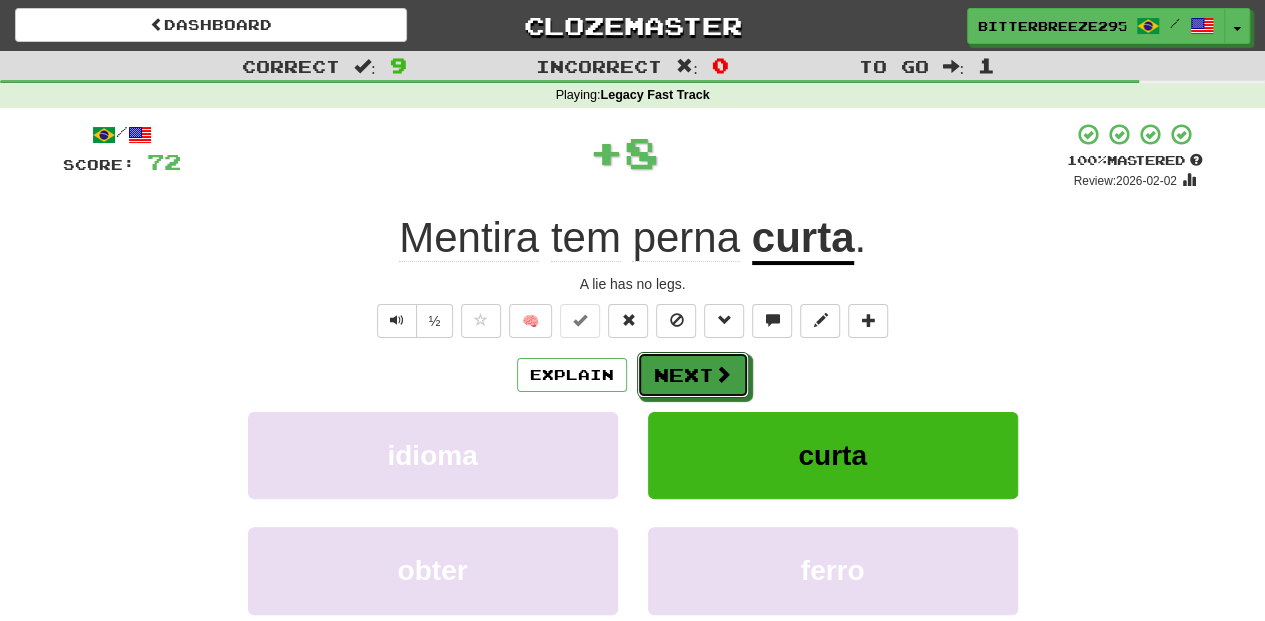 click on "Next" at bounding box center (693, 375) 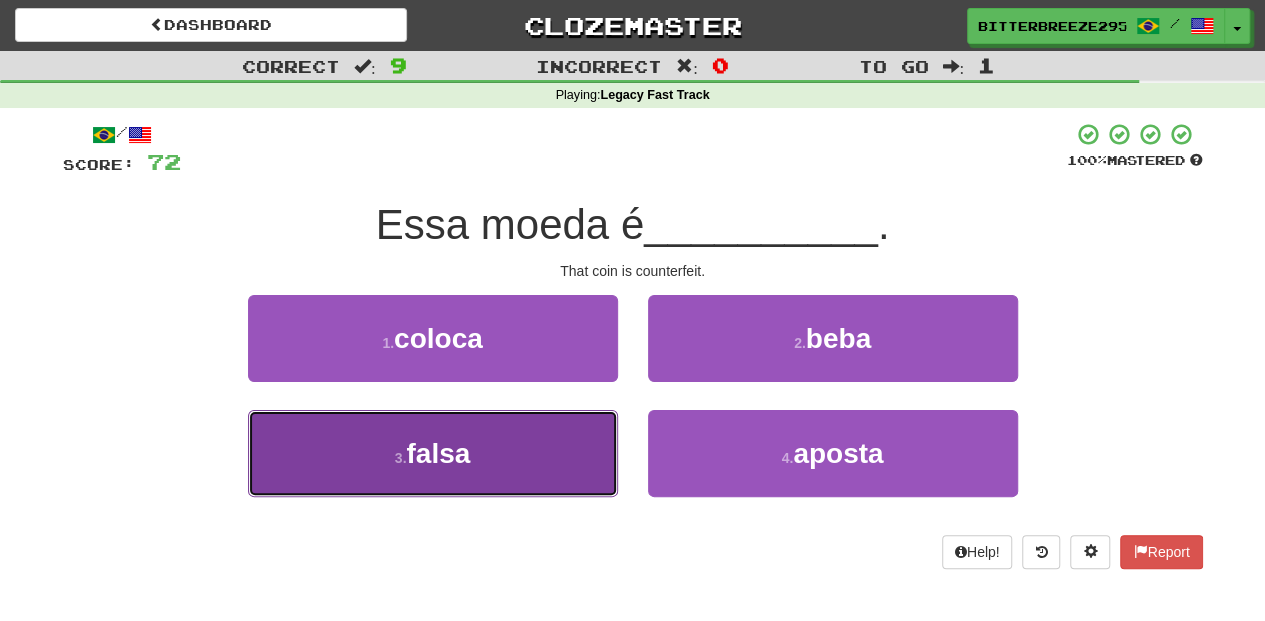 click on "3 .  falsa" at bounding box center [433, 453] 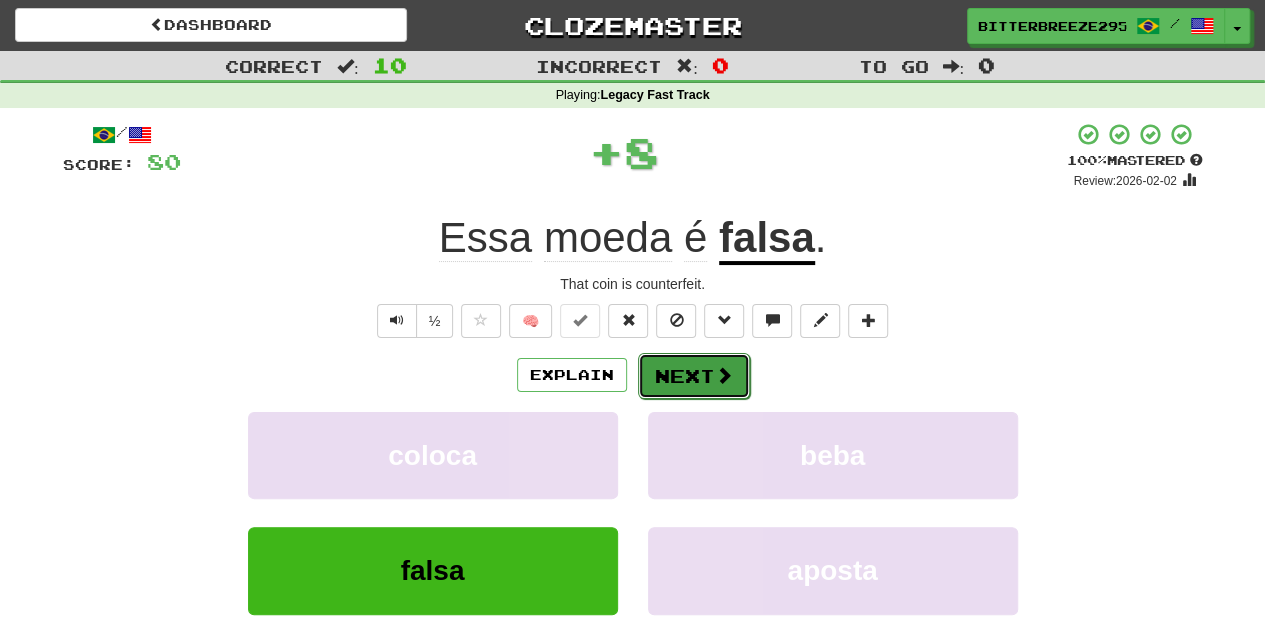 click on "Next" at bounding box center (694, 376) 